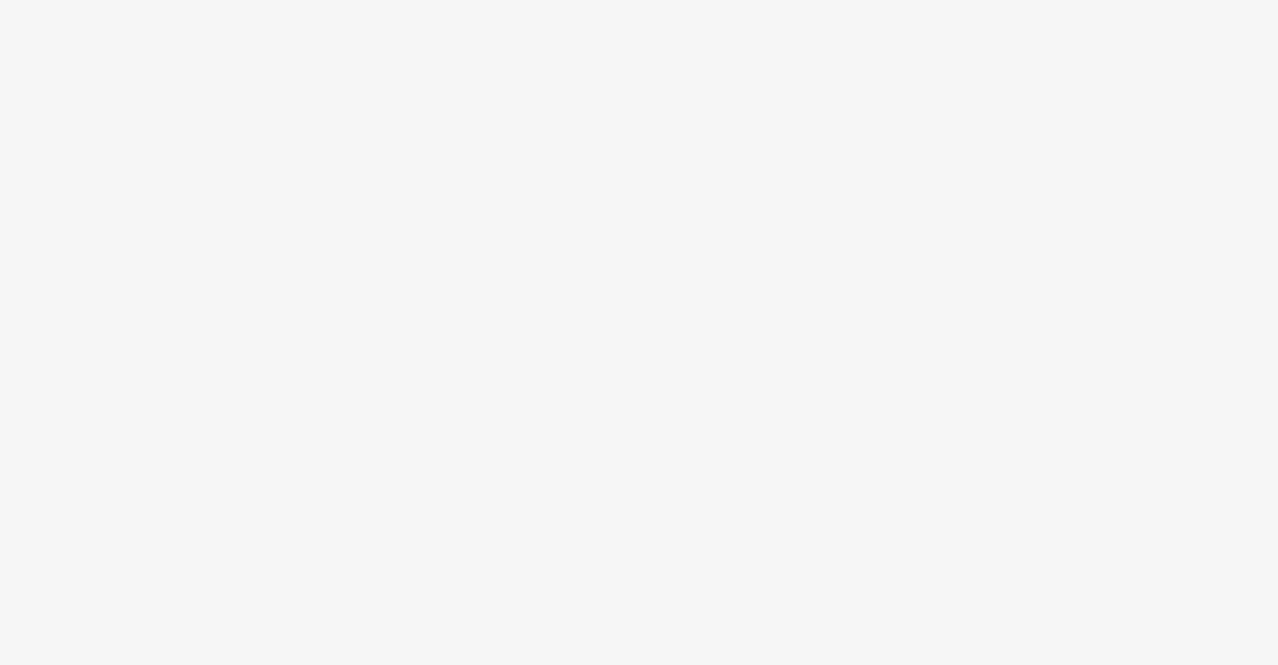 scroll, scrollTop: 0, scrollLeft: 0, axis: both 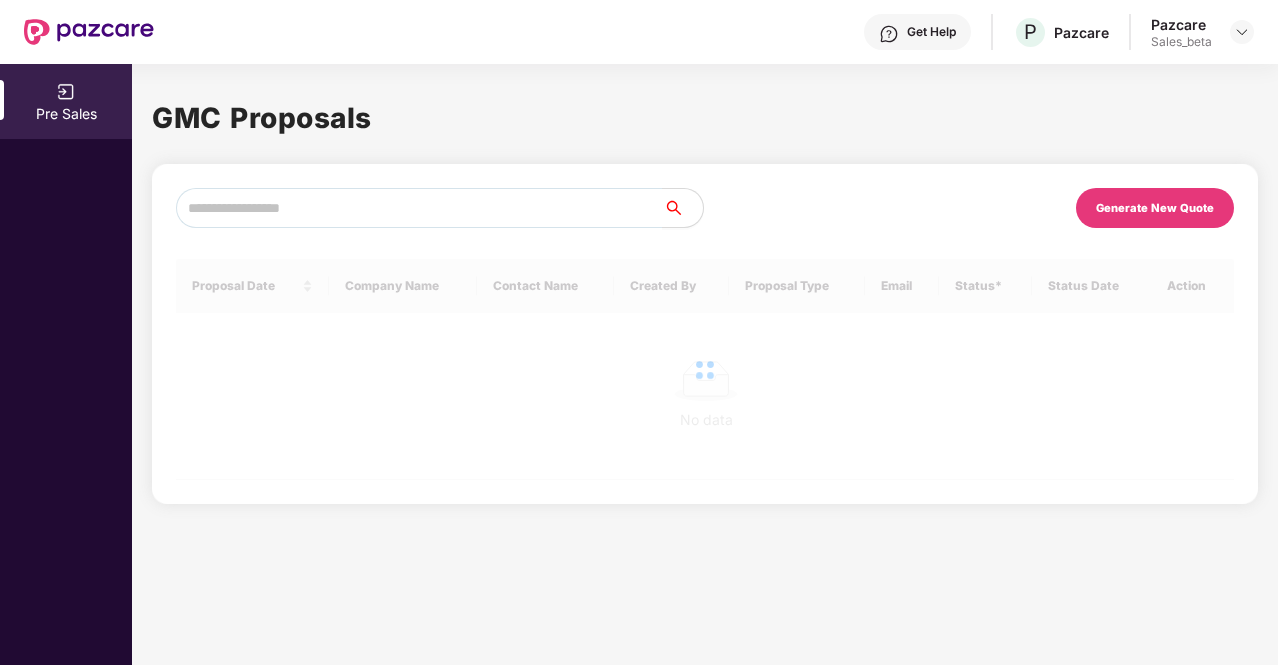 click on "Get Help [NAME] Pazcare Pazcare Sales_beta" at bounding box center [639, 32] 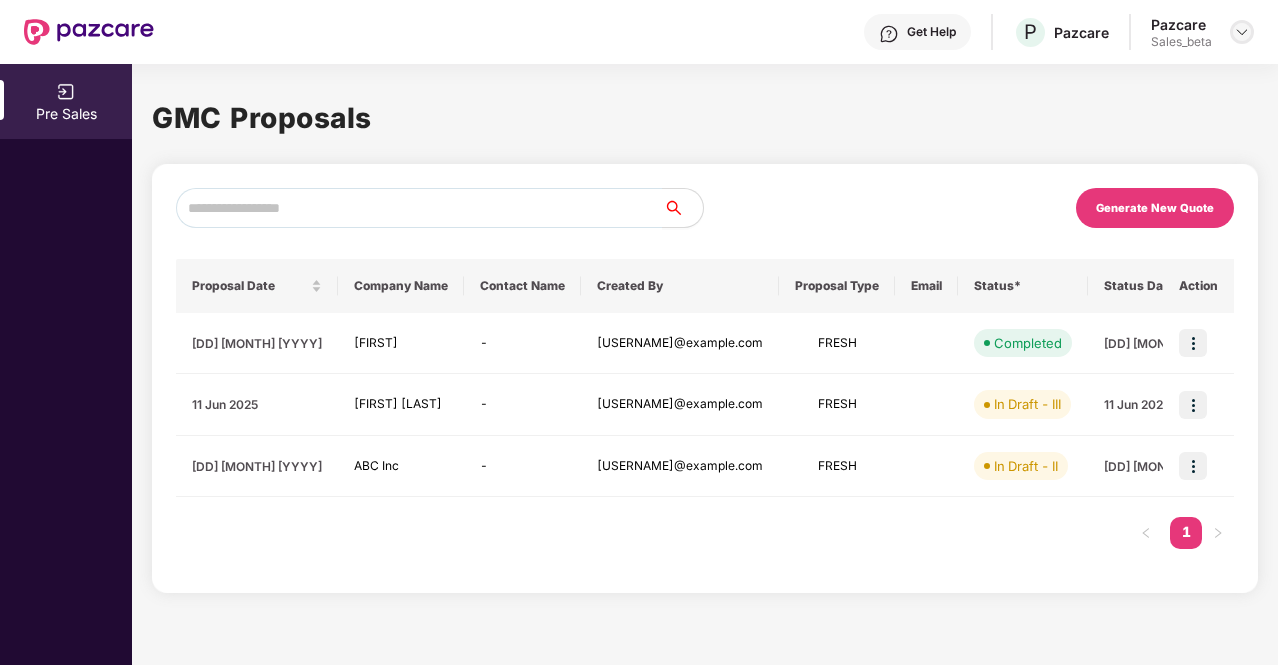 click at bounding box center (1242, 32) 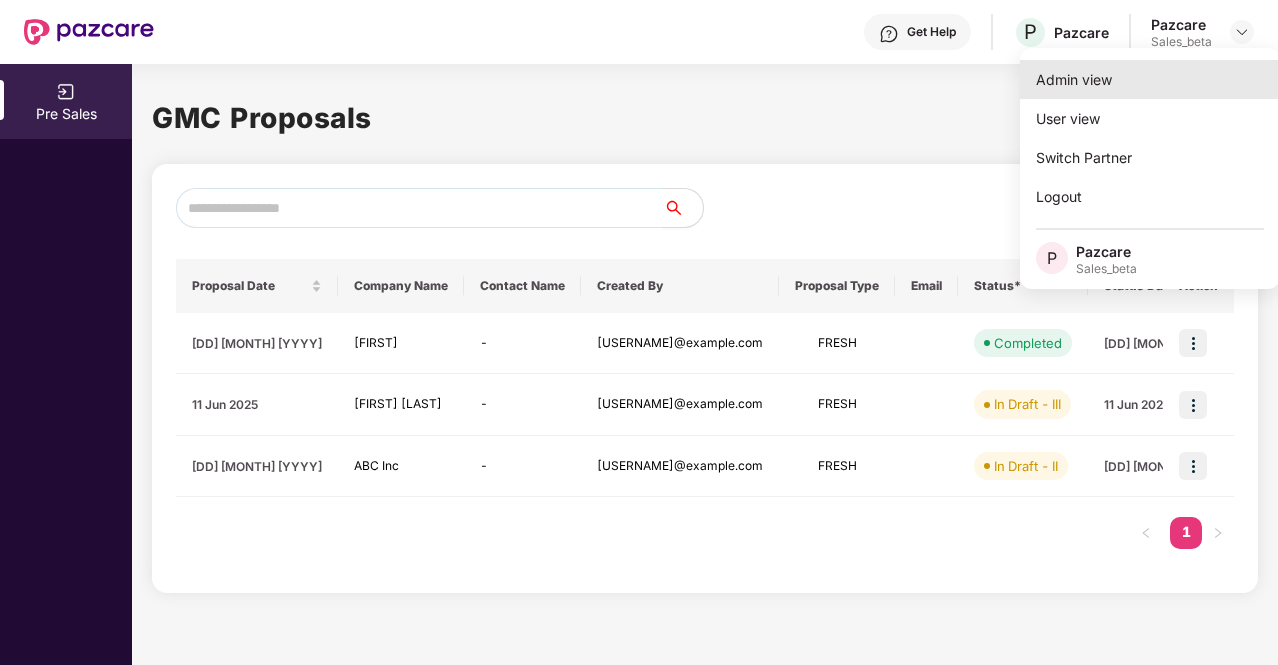 click on "Admin view" at bounding box center (1150, 79) 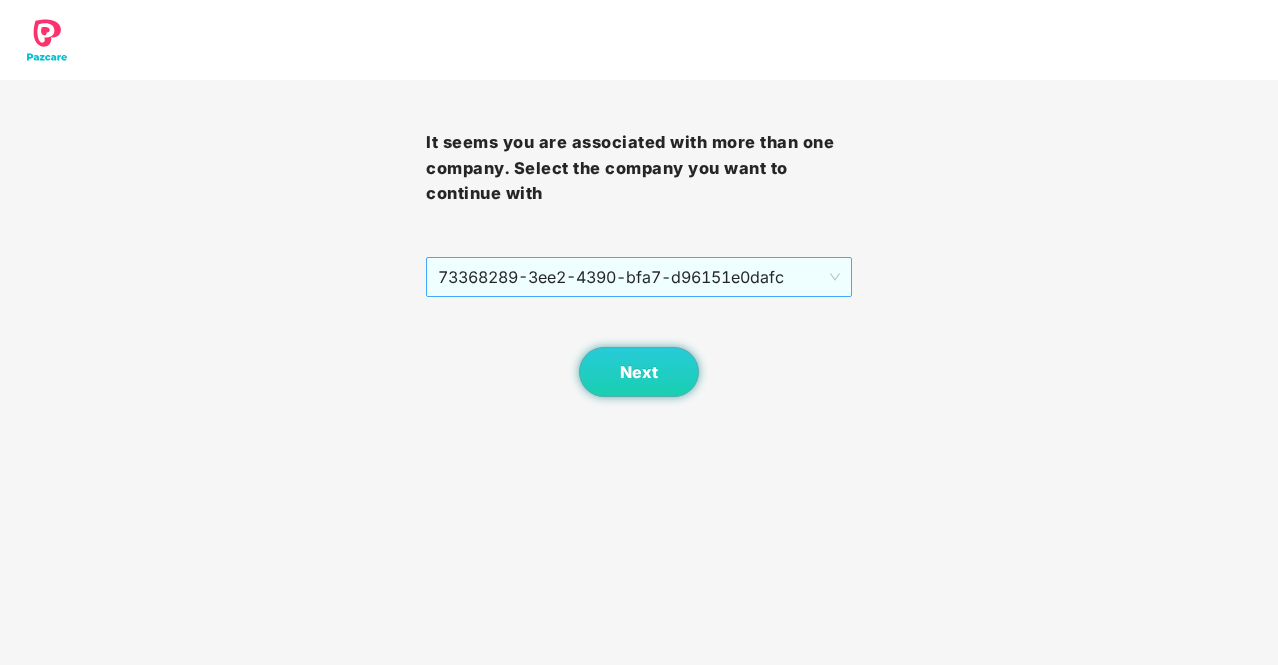 click on "73368289-3ee2-4390-bfa7-d96151e0dafc" at bounding box center [639, 277] 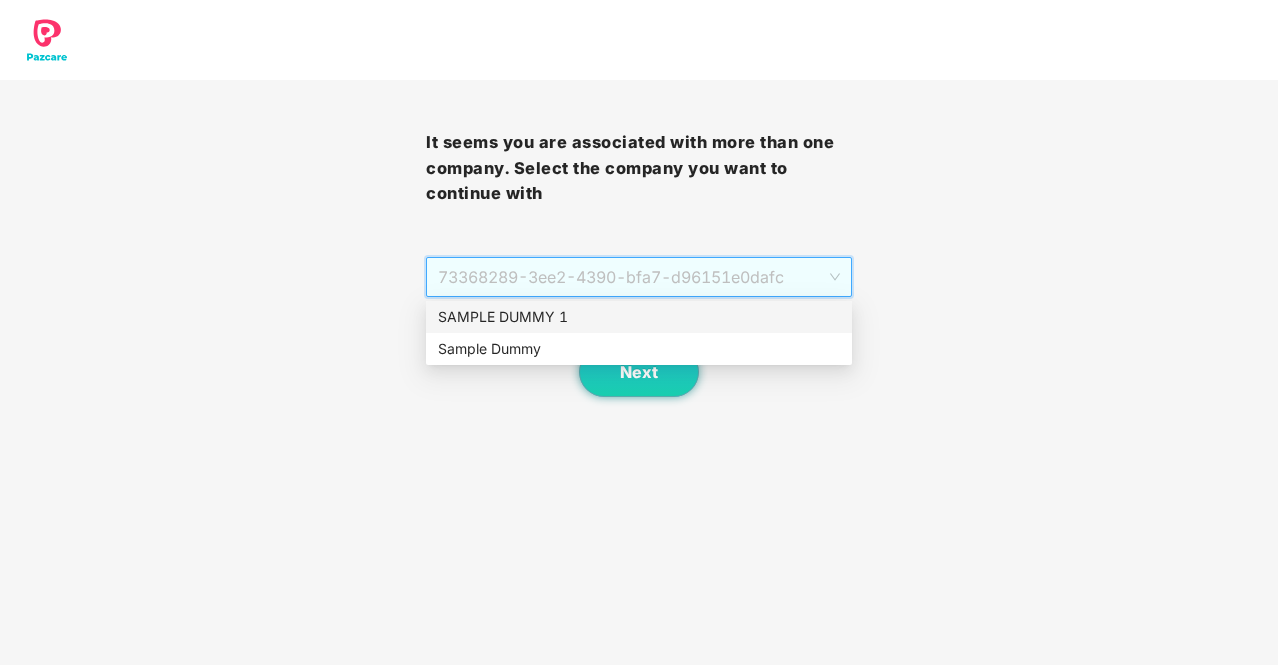 click on "SAMPLE DUMMY 1" at bounding box center (639, 317) 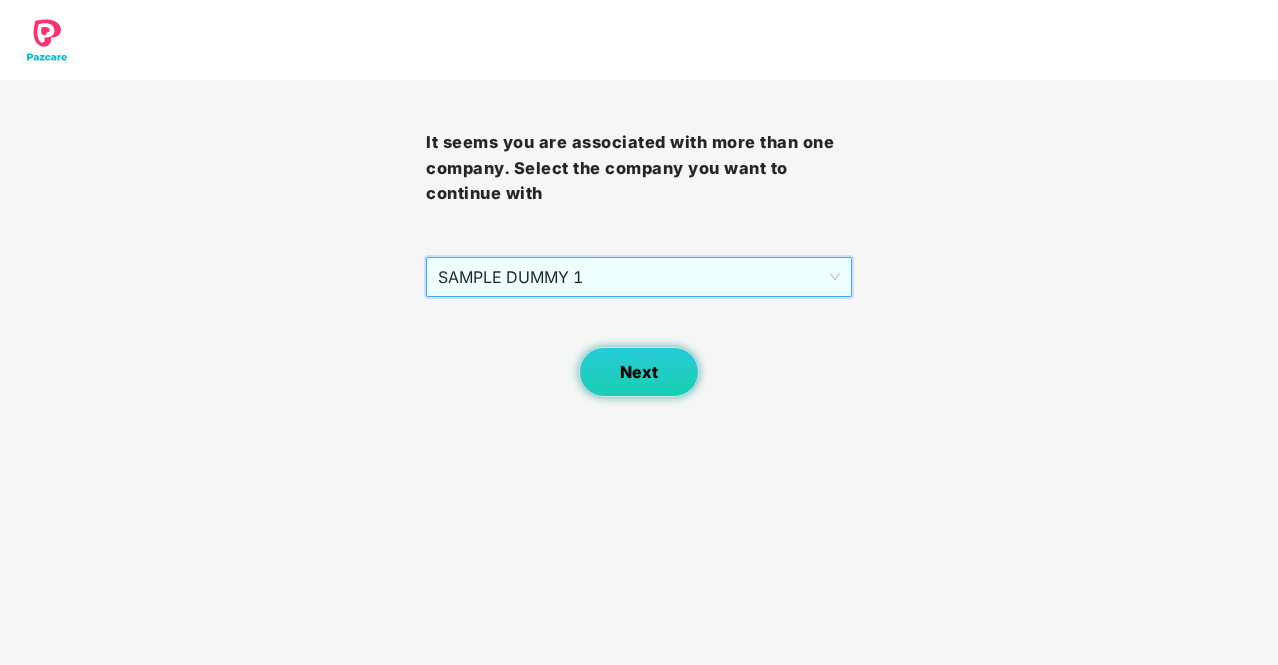 click on "Next" at bounding box center [639, 372] 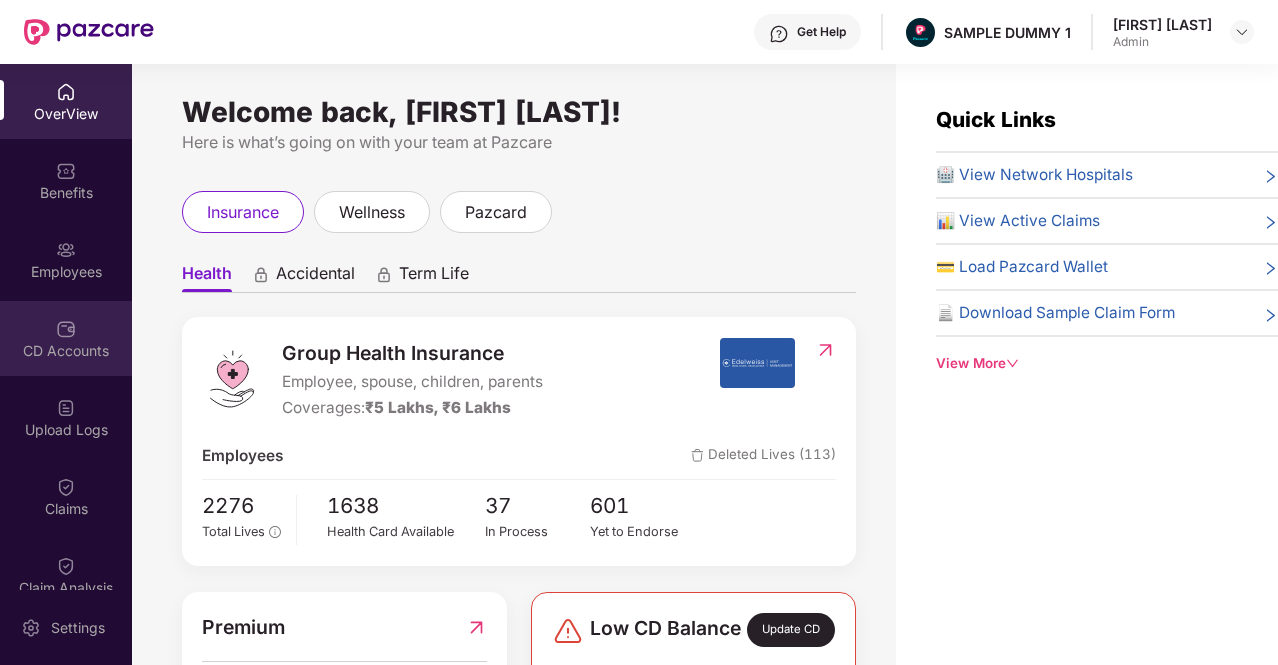 scroll, scrollTop: 264, scrollLeft: 0, axis: vertical 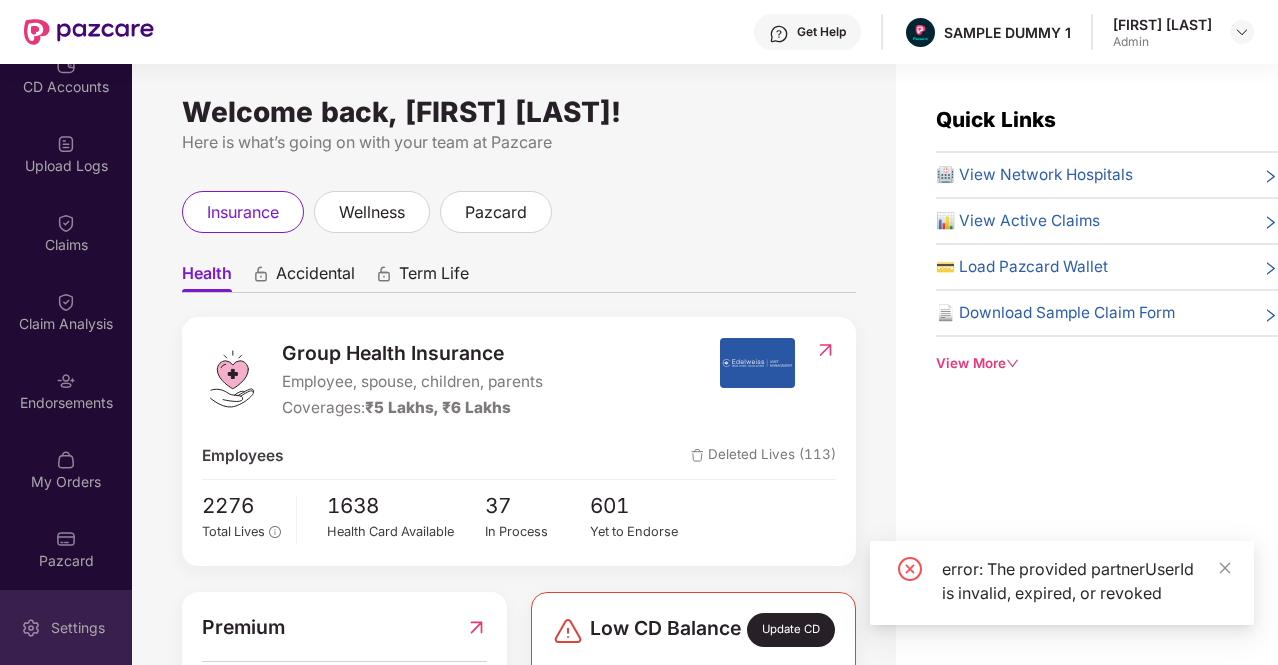 click on "Settings" at bounding box center [66, 627] 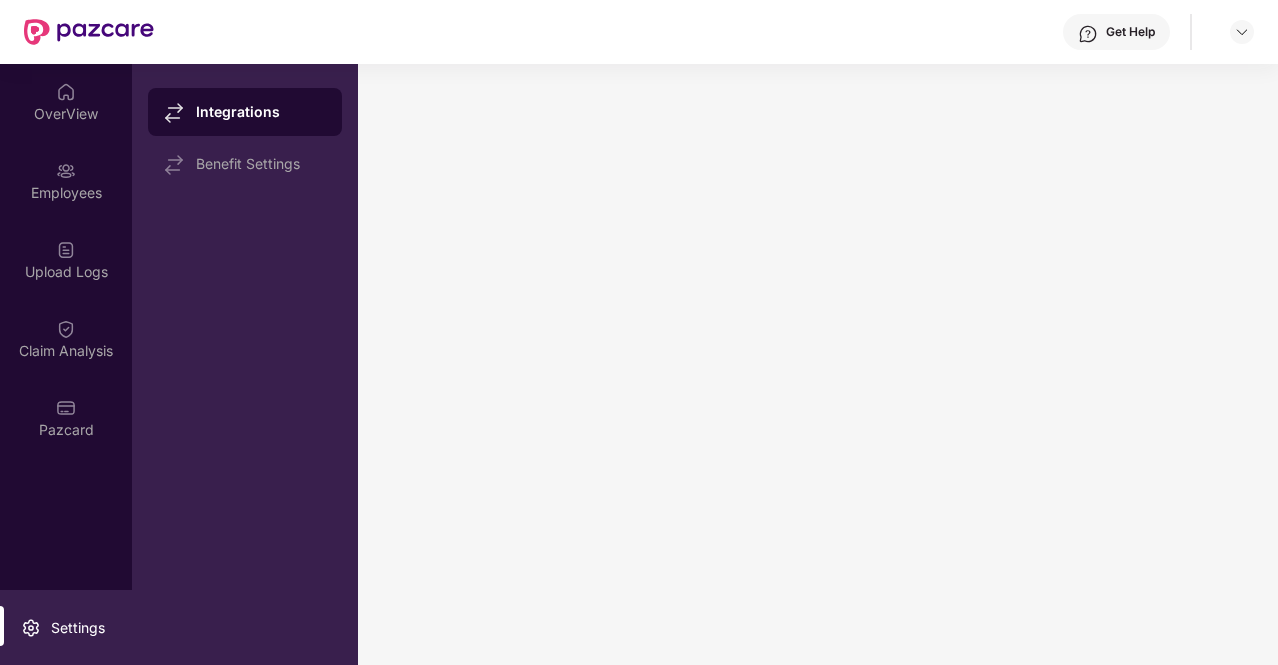 scroll, scrollTop: 0, scrollLeft: 0, axis: both 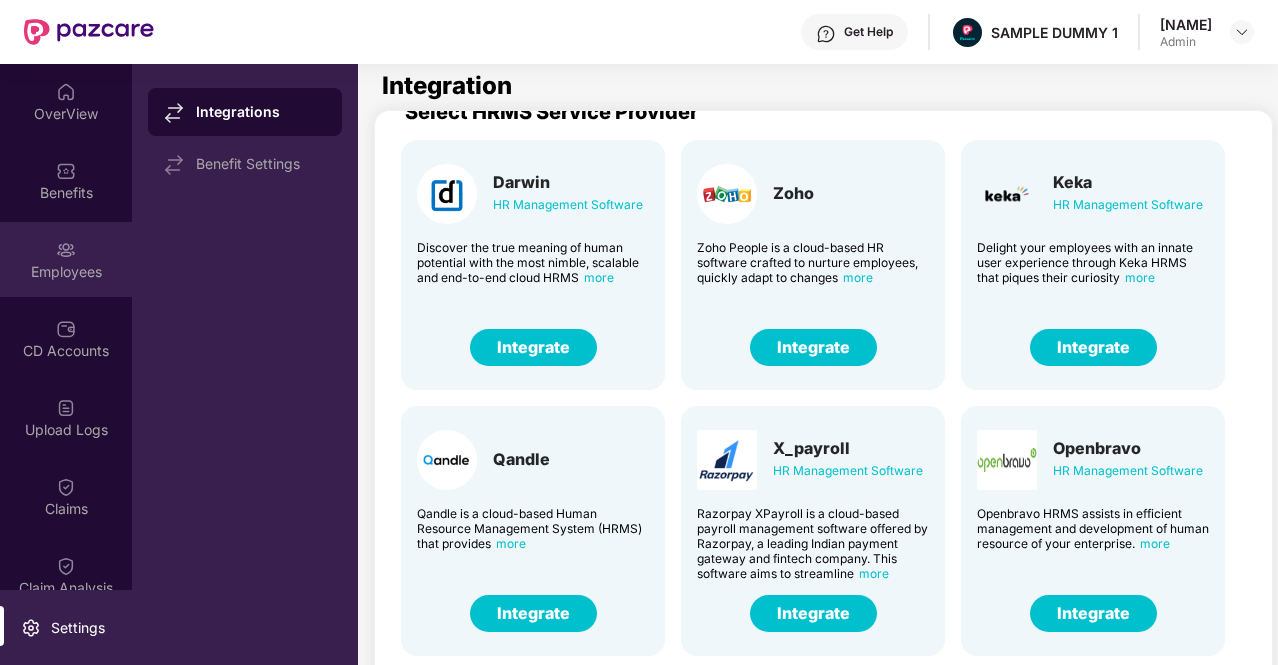 click on "Employees" at bounding box center [66, 272] 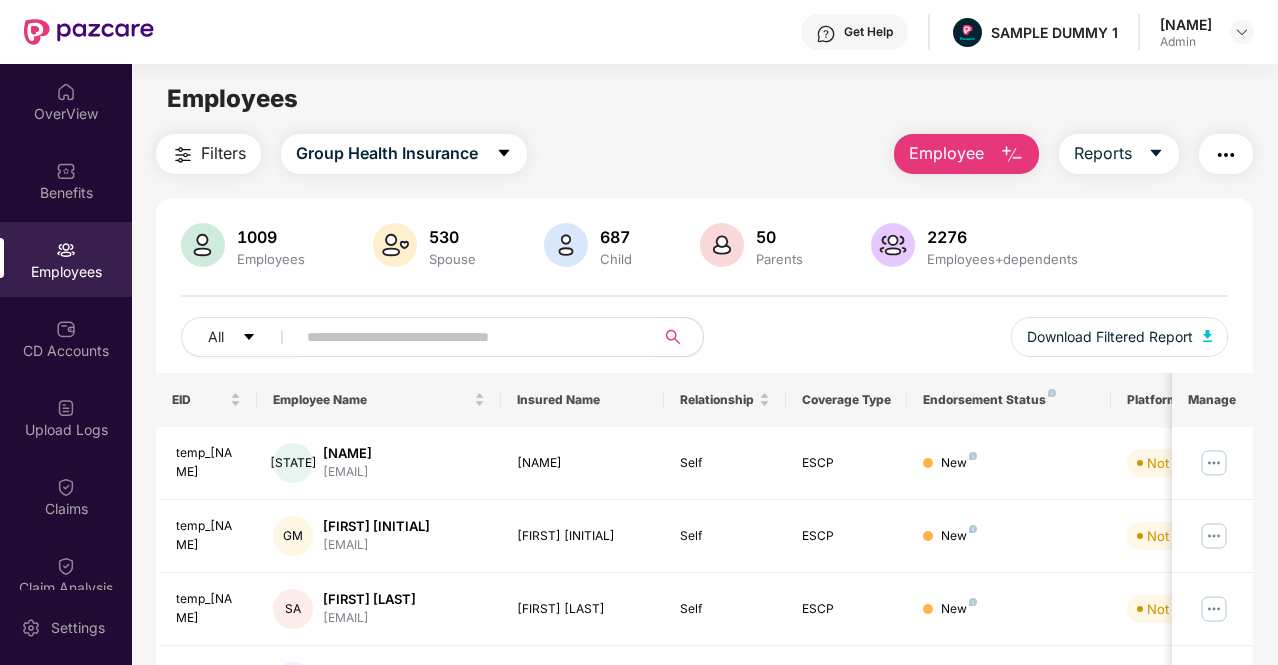 click on "Filters Group Health Insurance" at bounding box center [341, 154] 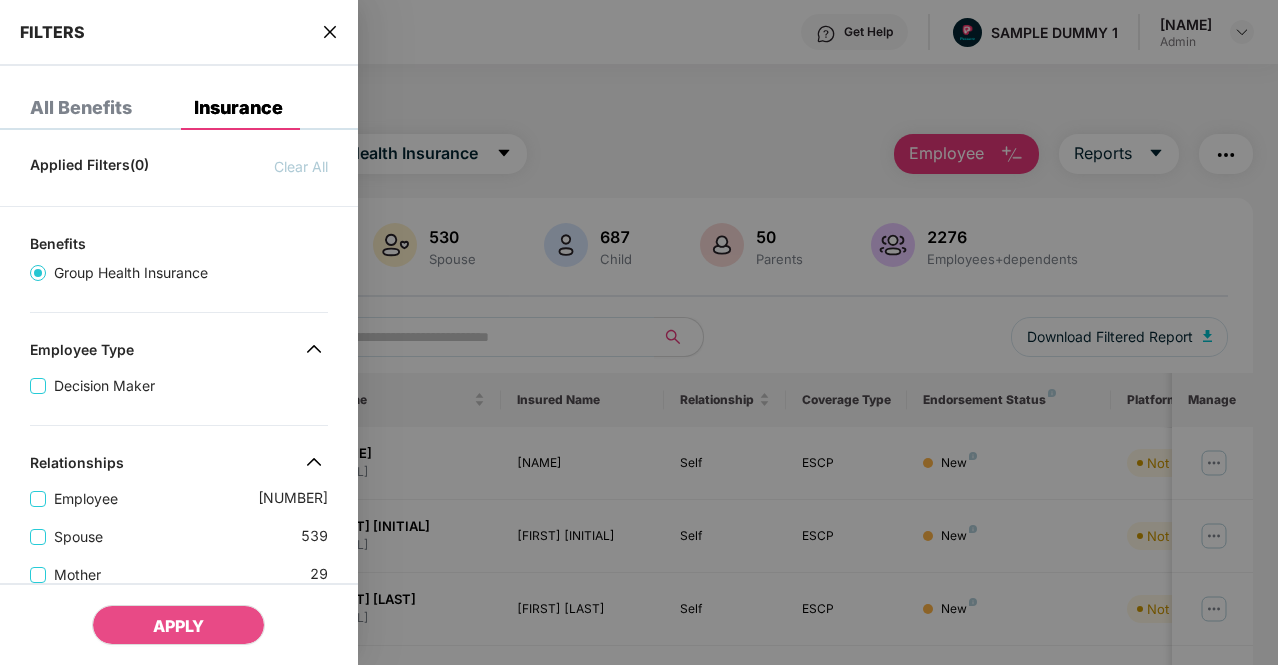 click at bounding box center [639, 332] 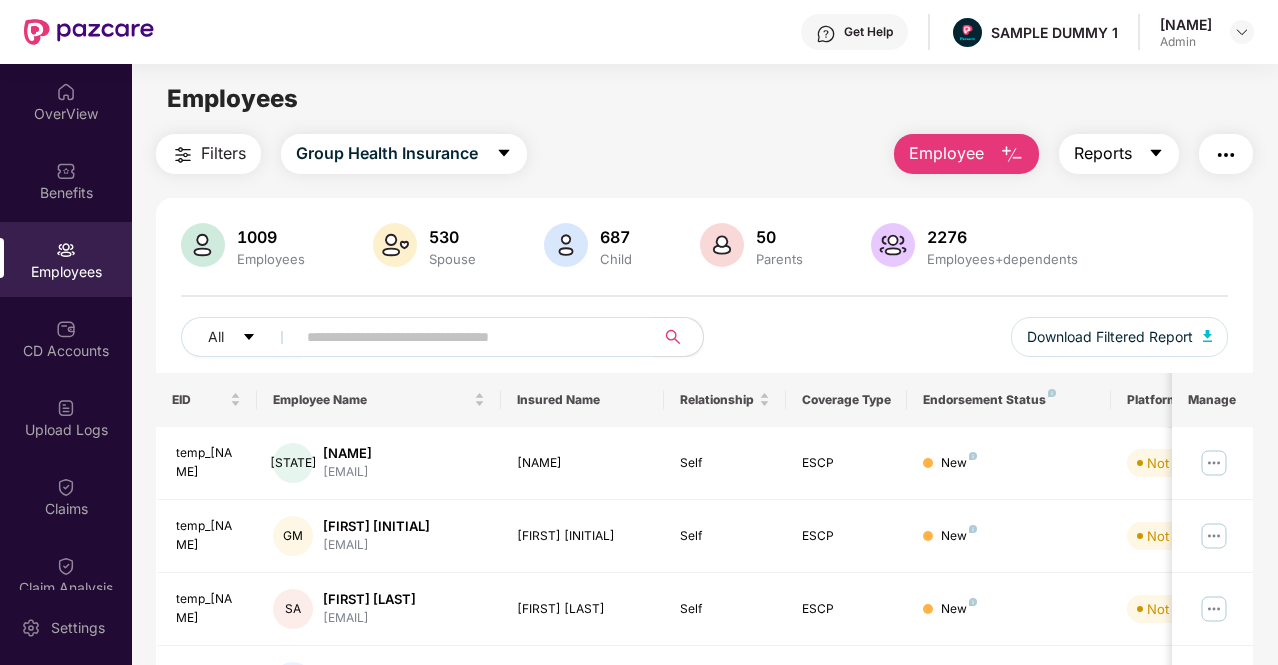 click on "Reports" at bounding box center (1103, 153) 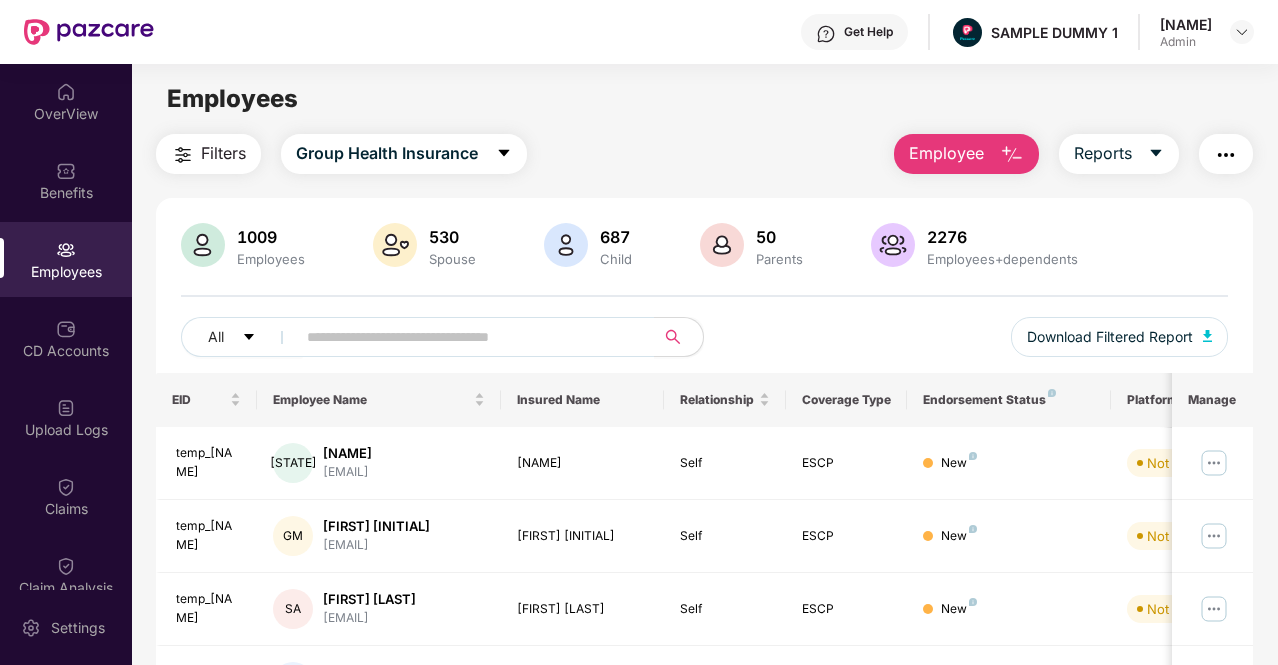 click on "Filters Group Health Insurance Employee  Reports" at bounding box center [704, 154] 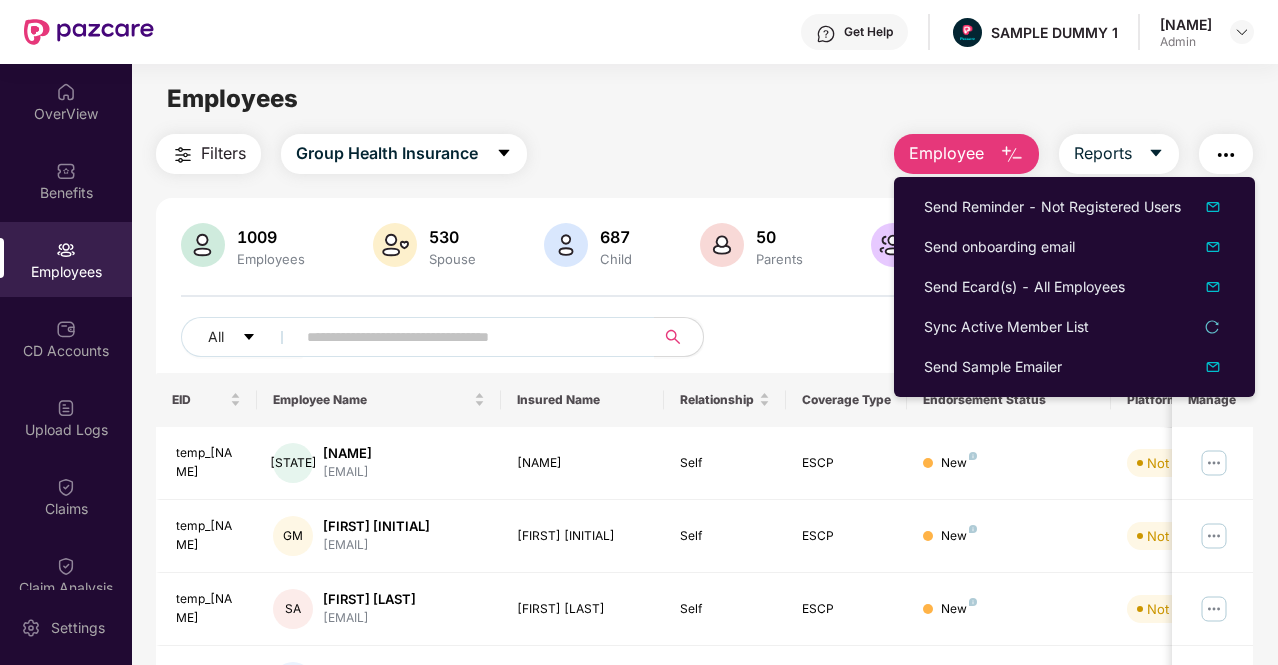 click on "Employees Filters Group Health Insurance Employee  Reports [NUMBER] Employees [NUMBER] Spouse [NUMBER] Child [NUMBER] Parents [NUMBER] Employees+dependents All Download Filtered Report EID Employee Name Insured Name Relationship Coverage Type Endorsement Status Platform Status Joining Date Manage                   temp_[NAME] AP [LAST]   [EMAIL] [LAST]  Self ESCP New Not Verified [DD] [MON] [YYYY] temp_[INITIAL] [INITIAL] [FIRST] [INITIAL]   [EMAIL] [FIRST] [INITIAL]  Self ESCP New Not Verified [DD] [MON] [YYYY] temp_[NAME] SA [FIRST] [LAST]   [EMAIL] [FIRST] [LAST]  Self ESCP New Not Verified [DD] [MON] [YYYY] temp_[NAME] HM [FIRST] [LAST]   [EMAIL] [FIRST] [LAST]  Self ESCP New Not Verified [DD] [MON] [YYYY] temp_[NAME] MP [FIRST] [LAST]   [EMAIL] [FIRST] [LAST]  Self ESCP New Not Verified [DD] [MON] [YYYY] temp_[NAME] SP [FIRST] [LAST]   [EMAIL] [FIRST] [LAST]  Self ESCP New Not Verified [DD] [MON] [YYYY] temp_[NAME] MP [FIRST] [LAST]   [EMAIL] [FIRST] [LAST]" at bounding box center (704, 396) 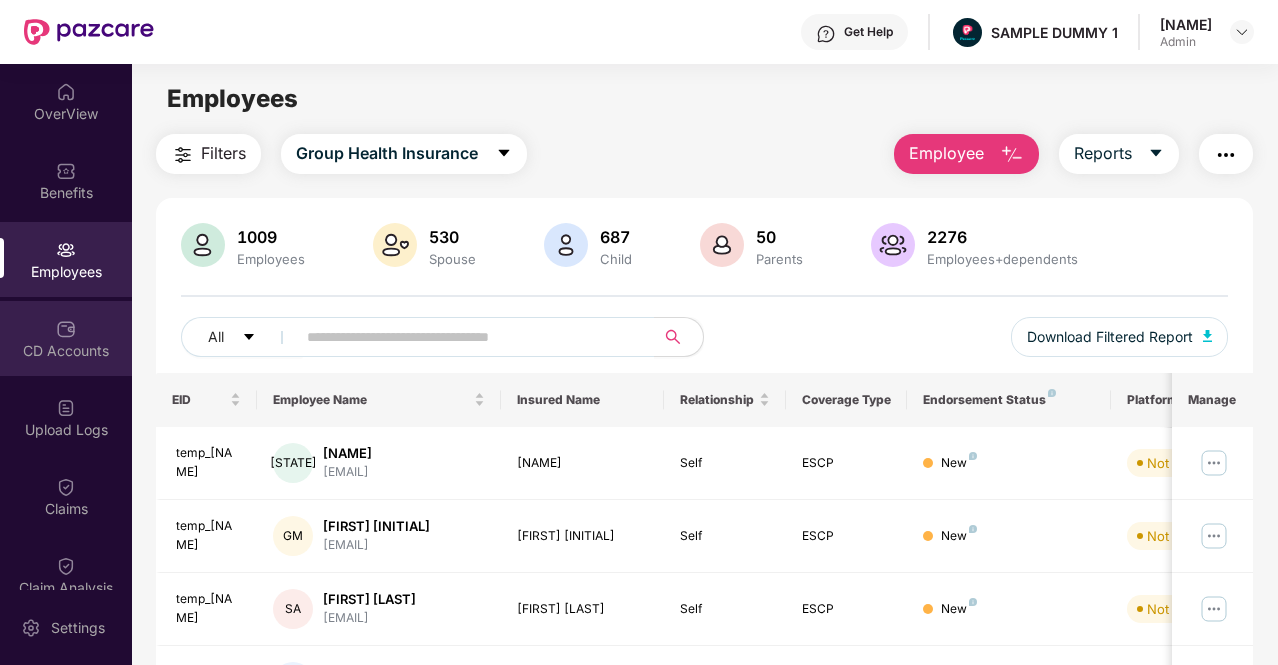 click on "CD Accounts" at bounding box center (66, 351) 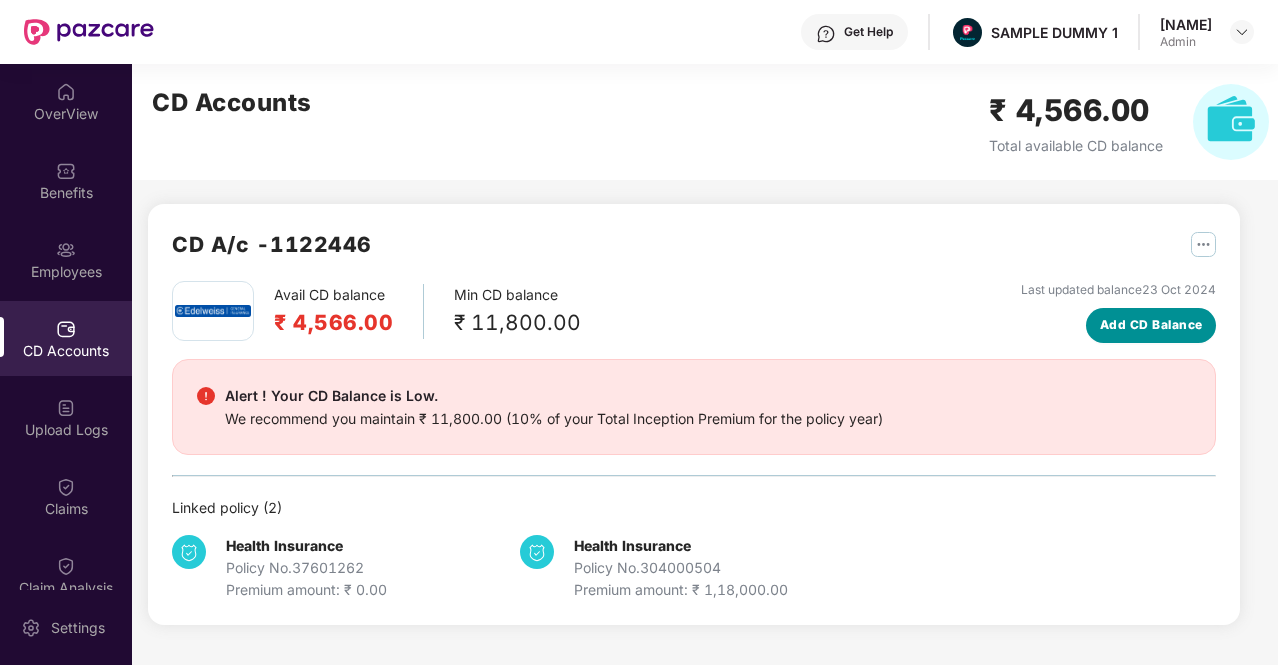 click on "Add CD Balance" at bounding box center [1151, 325] 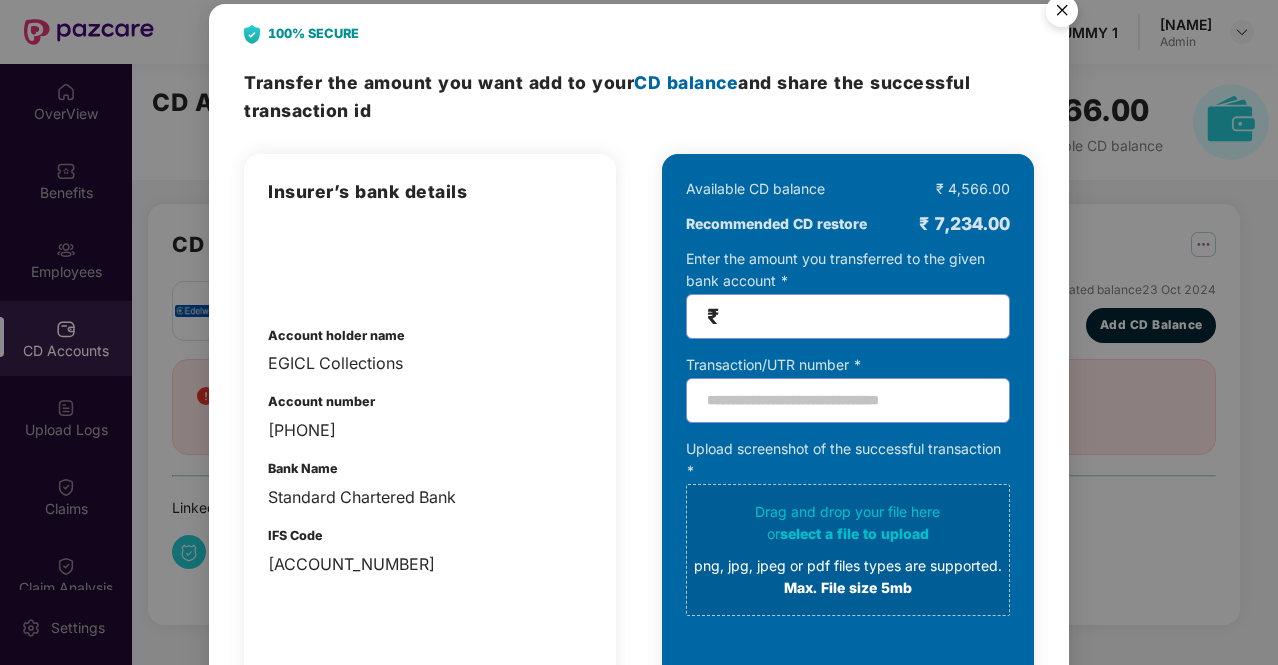 scroll, scrollTop: 25, scrollLeft: 0, axis: vertical 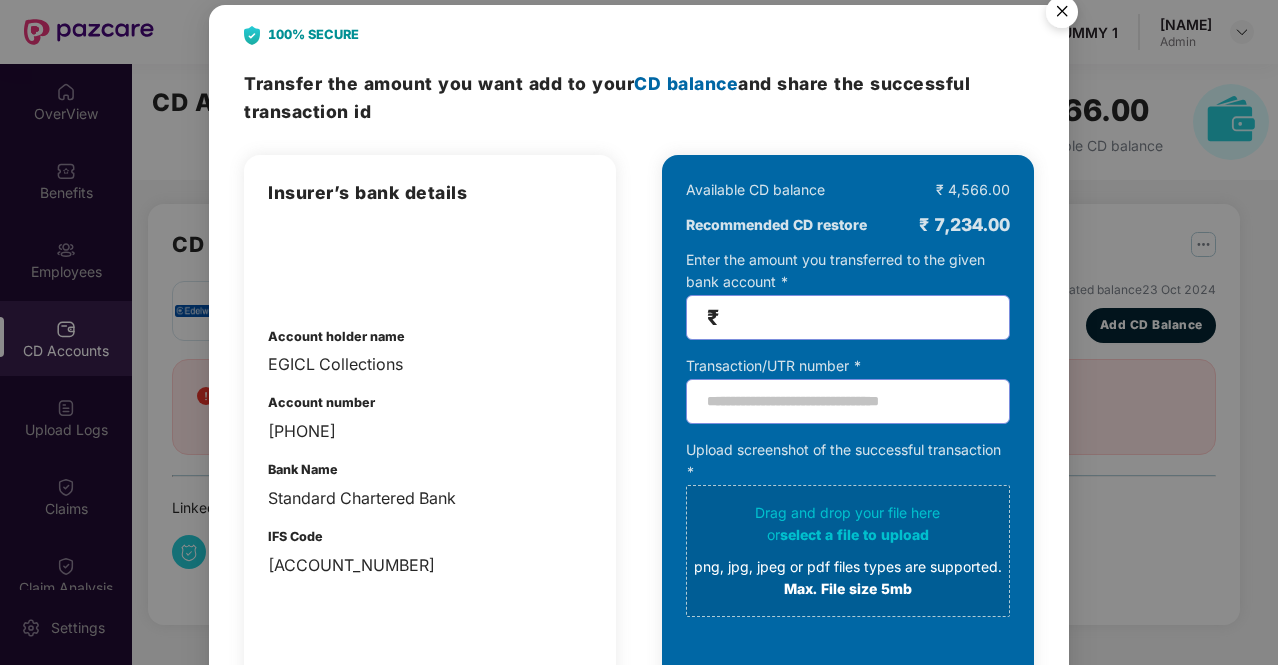 click at bounding box center (1062, 15) 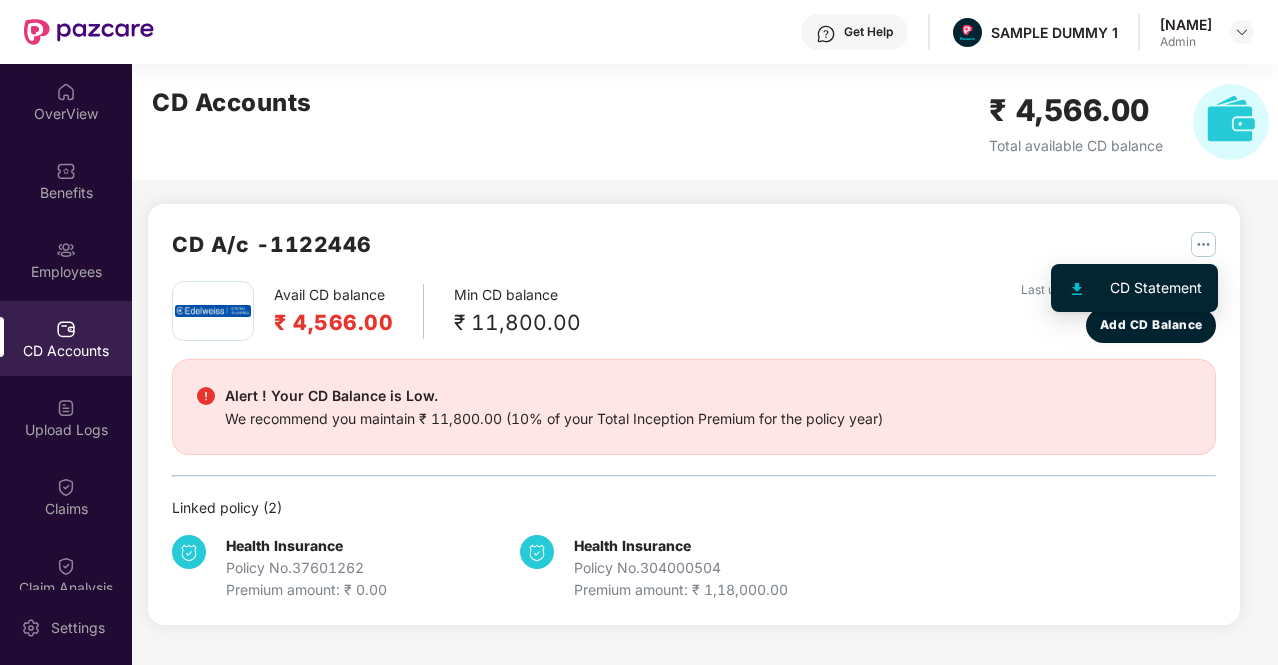 click at bounding box center (1203, 244) 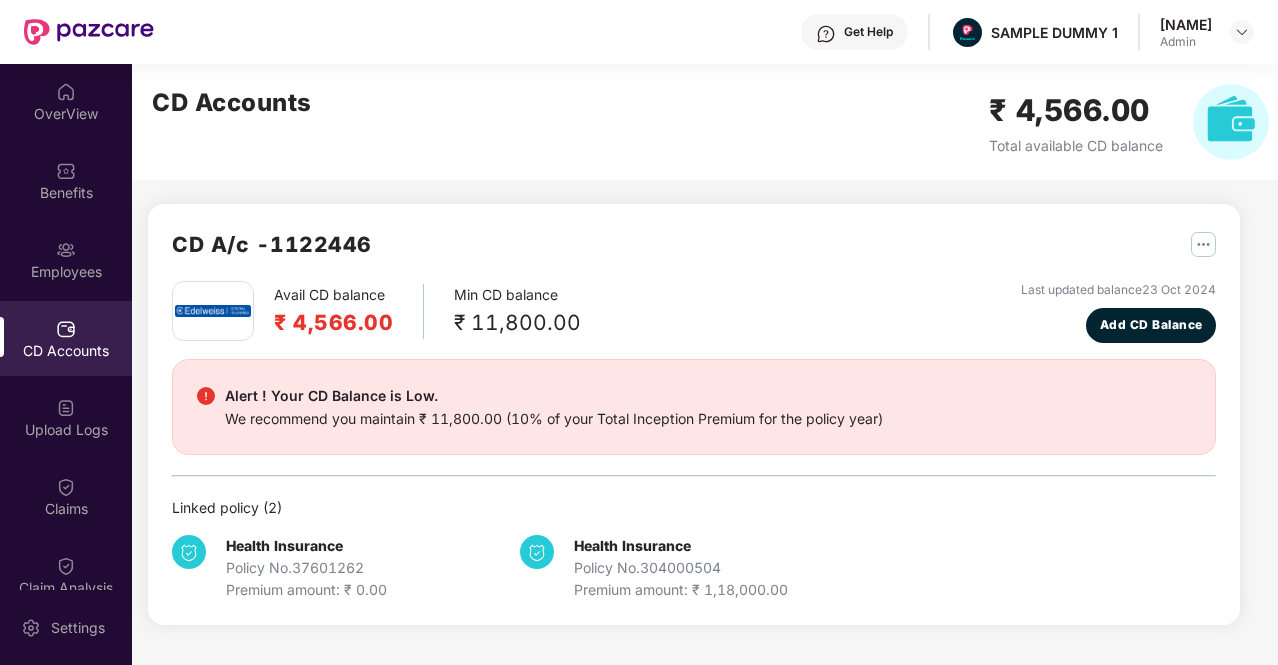 click on "CD Accounts ₹ [PRICE] Total available CD balance" at bounding box center (710, 122) 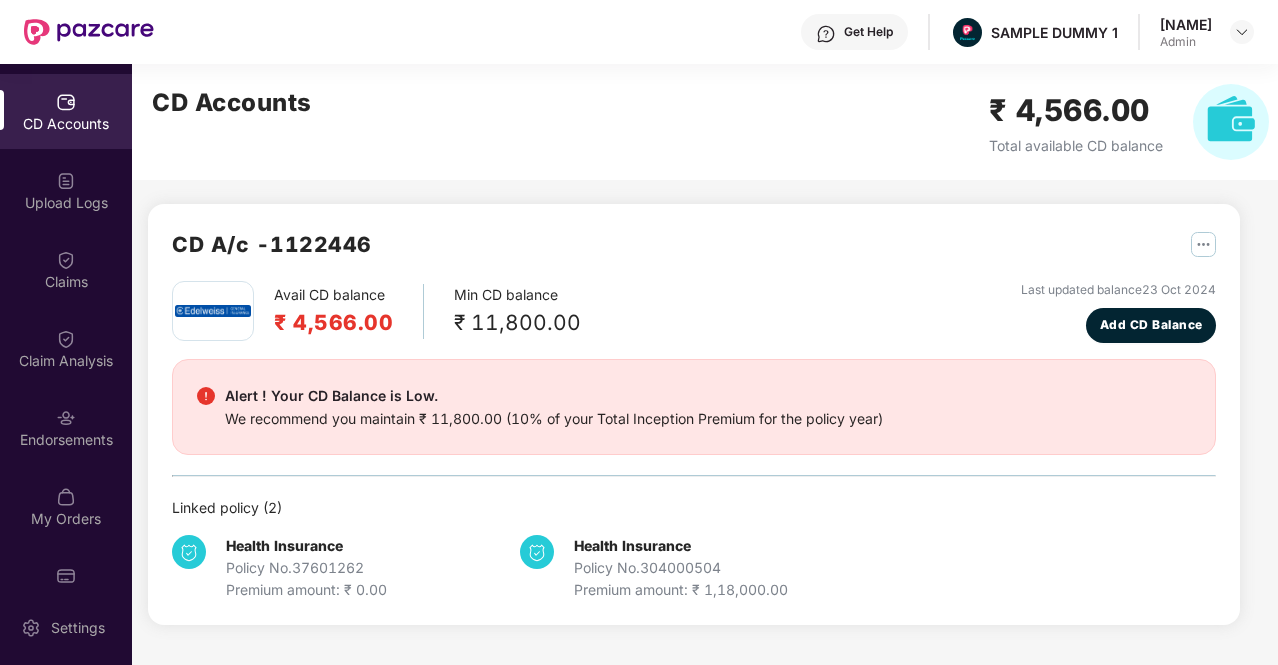 scroll, scrollTop: 0, scrollLeft: 0, axis: both 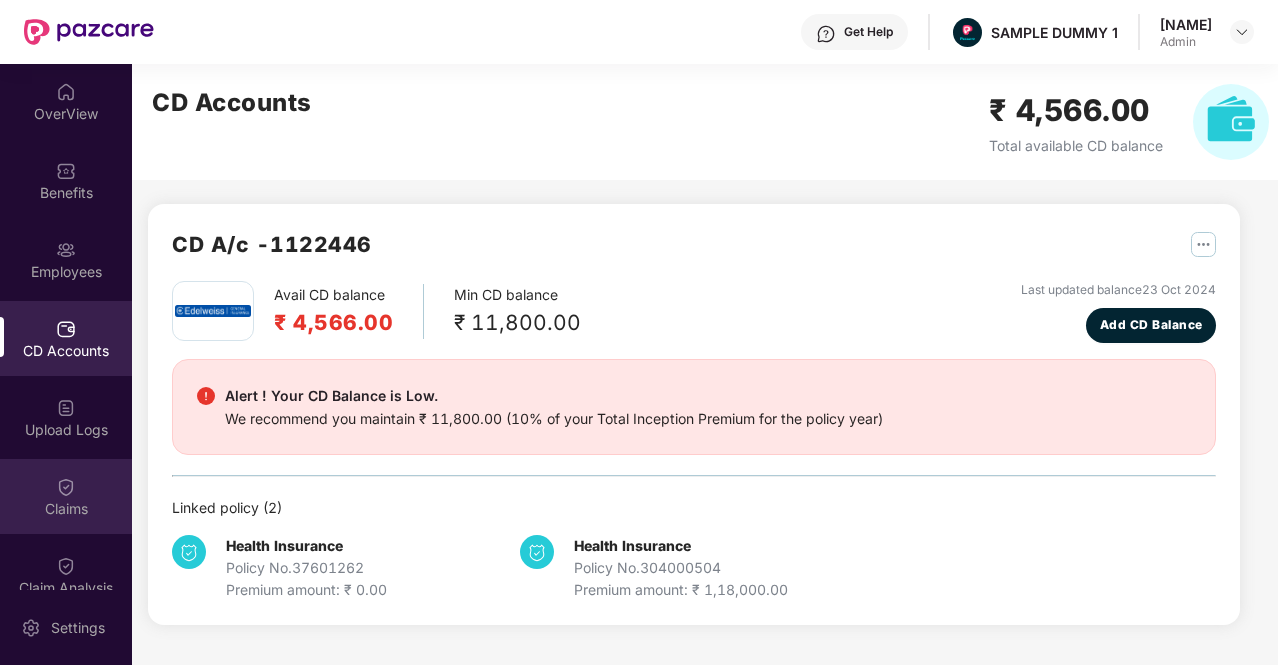 click on "Claims" at bounding box center (66, 496) 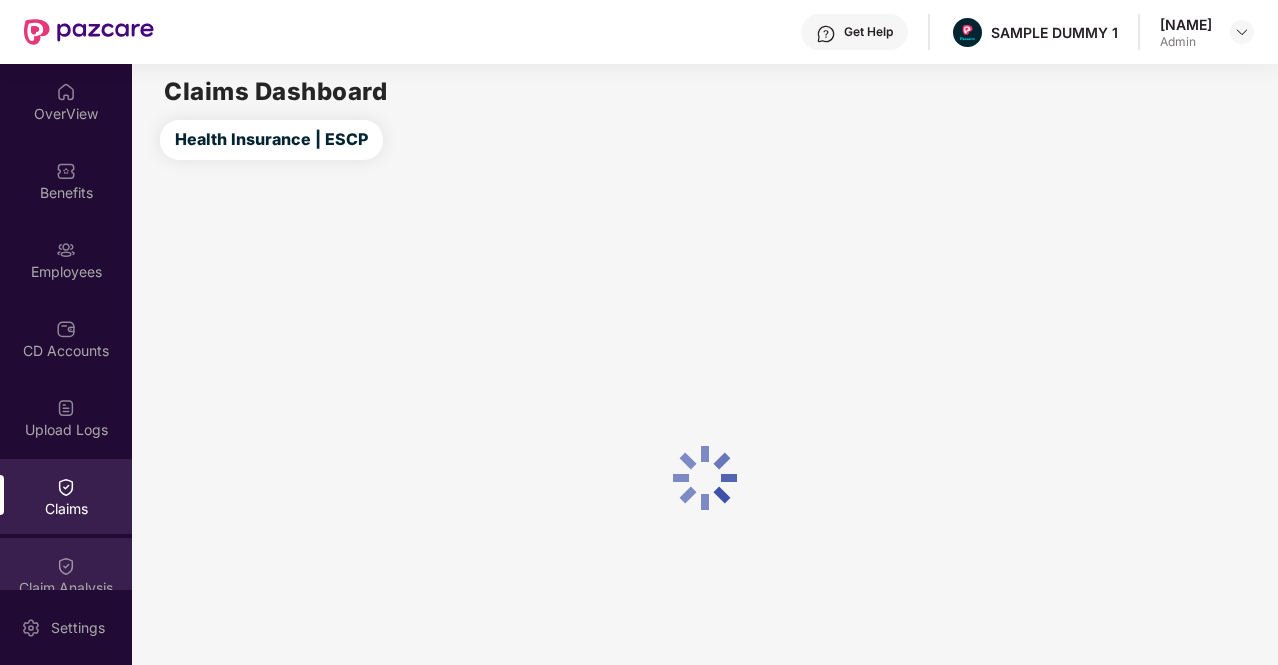 click on "Claim Analysis" at bounding box center [66, 575] 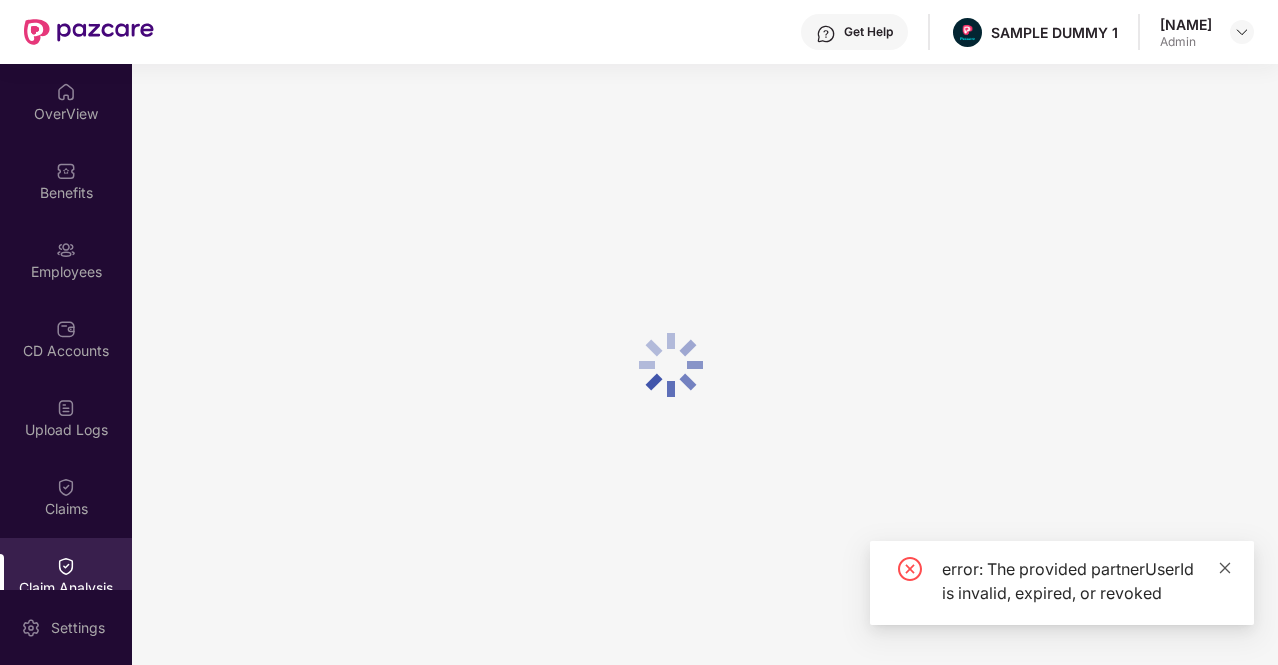 click 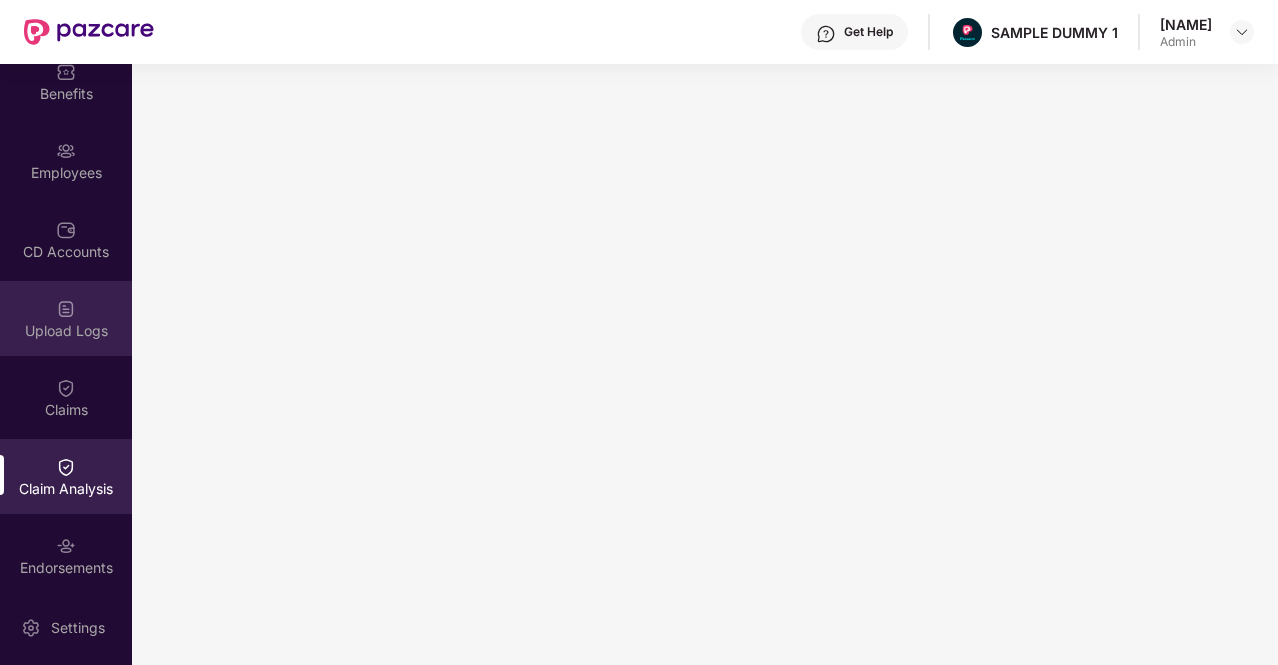 scroll, scrollTop: 264, scrollLeft: 0, axis: vertical 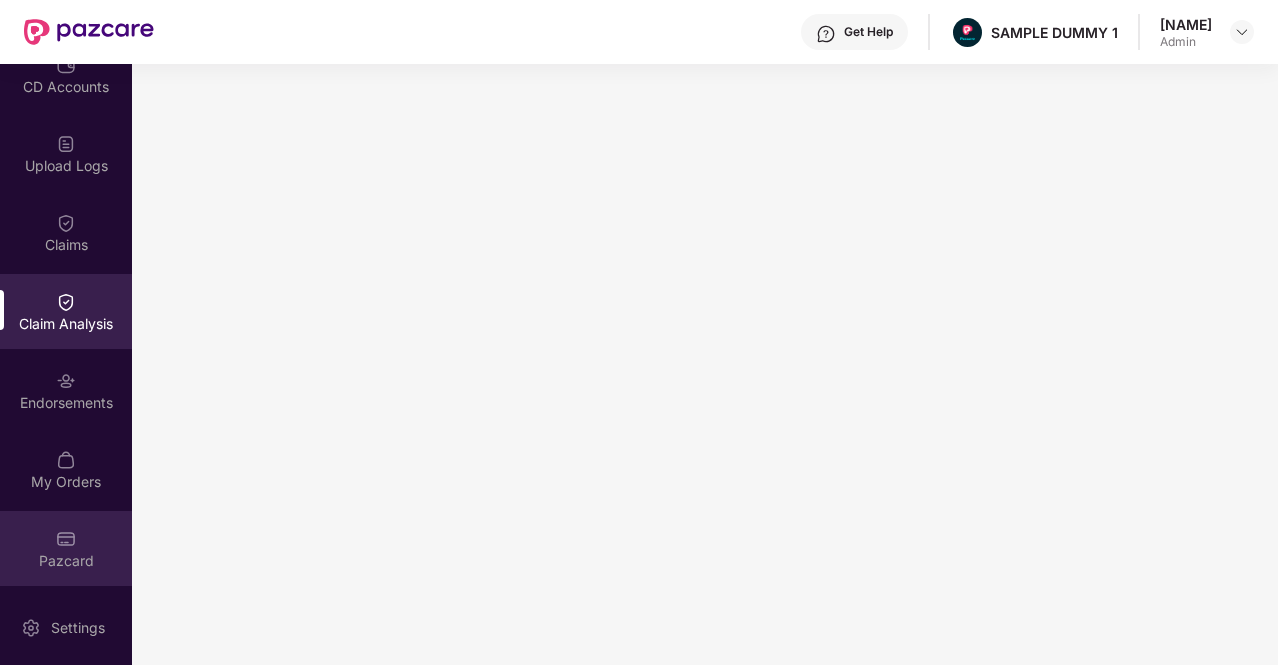 click at bounding box center [66, 539] 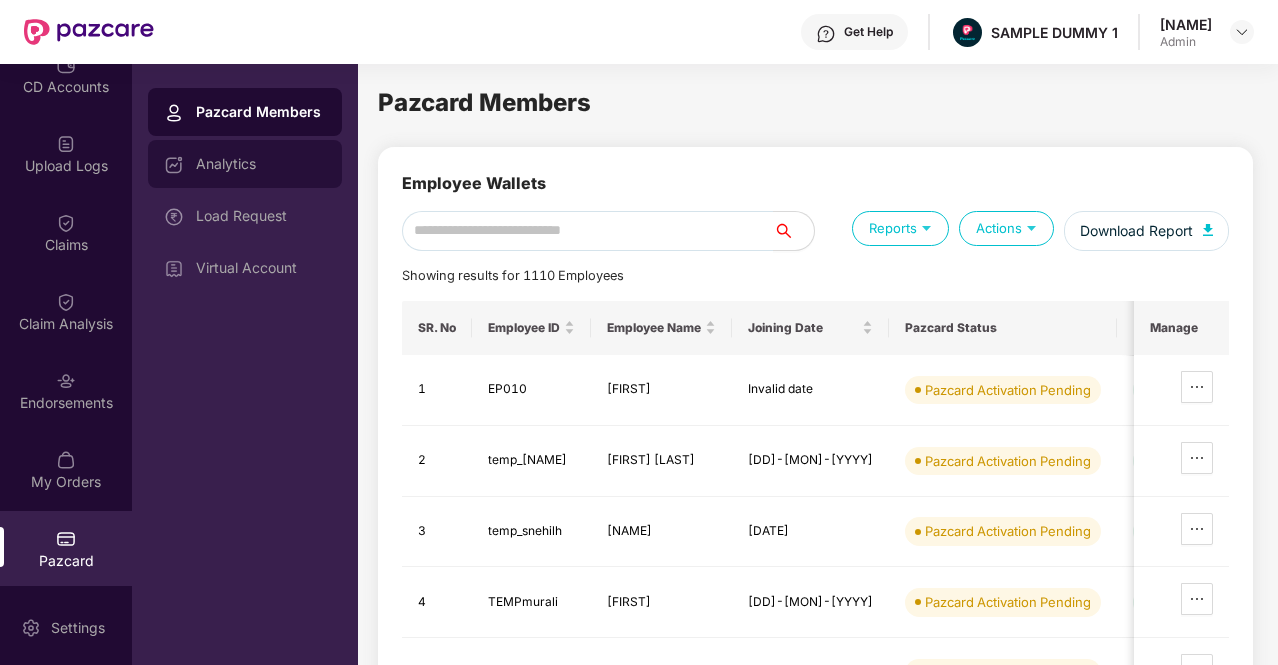 click on "Analytics" at bounding box center [261, 164] 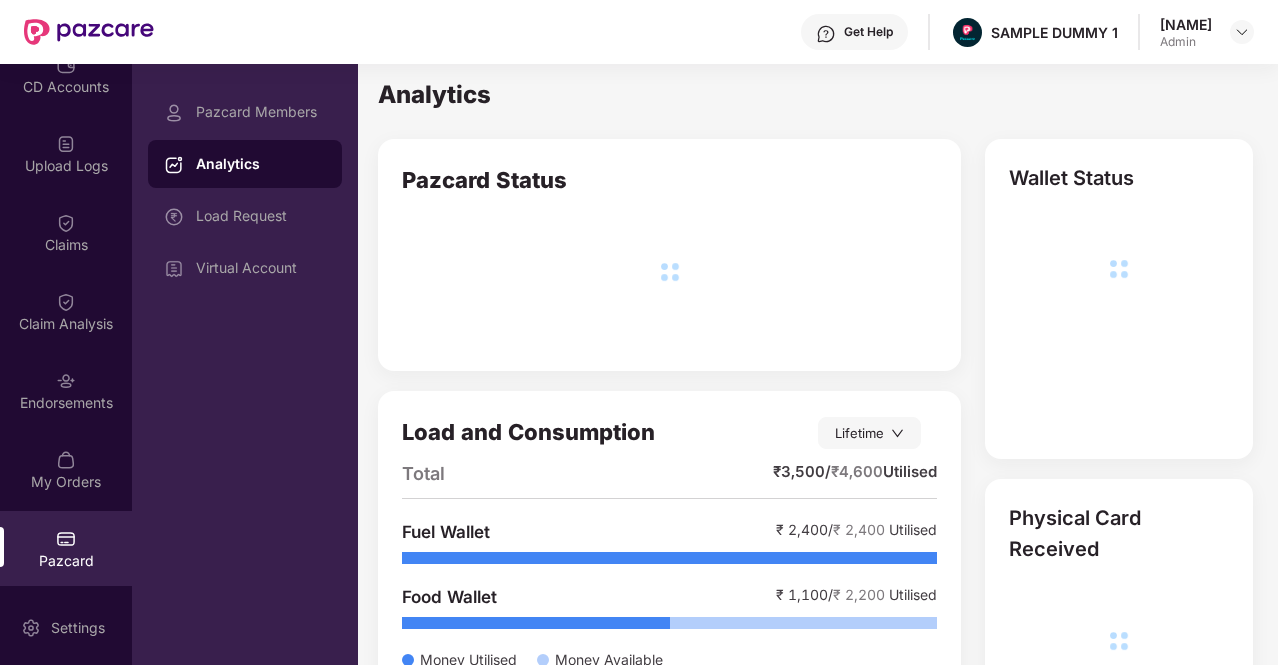 scroll, scrollTop: 0, scrollLeft: 0, axis: both 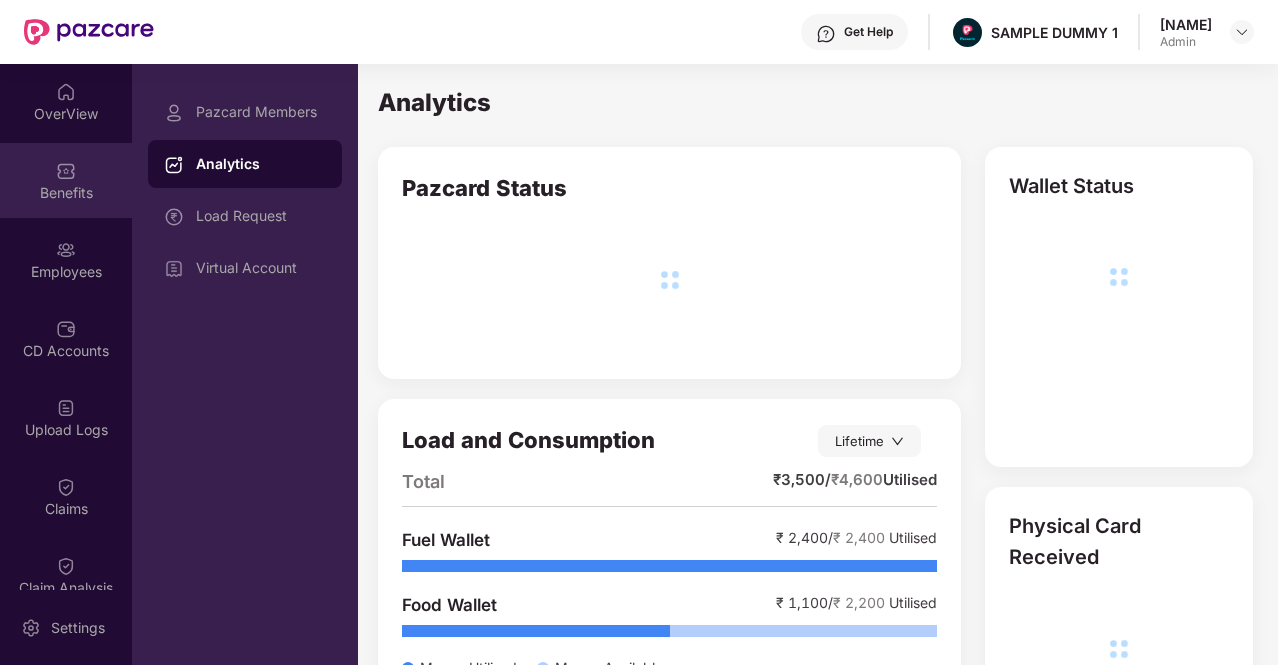 click on "Benefits" at bounding box center (66, 180) 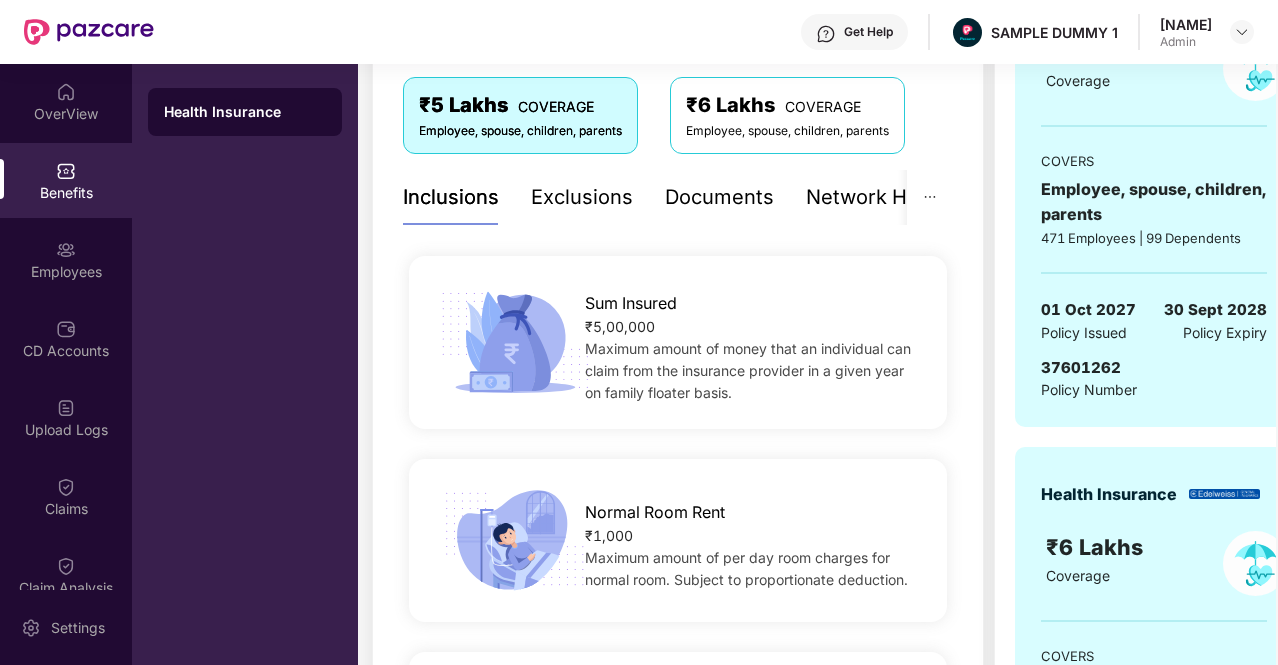 scroll, scrollTop: 274, scrollLeft: 0, axis: vertical 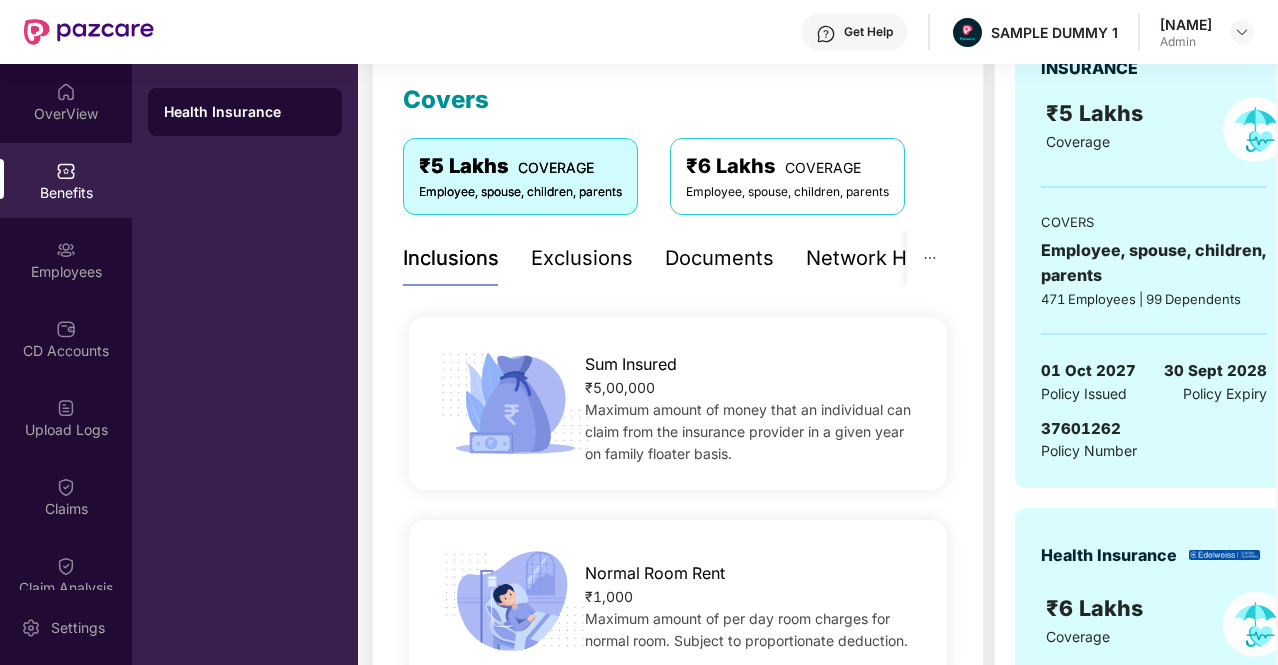 click on "Network Hospitals" at bounding box center (893, 258) 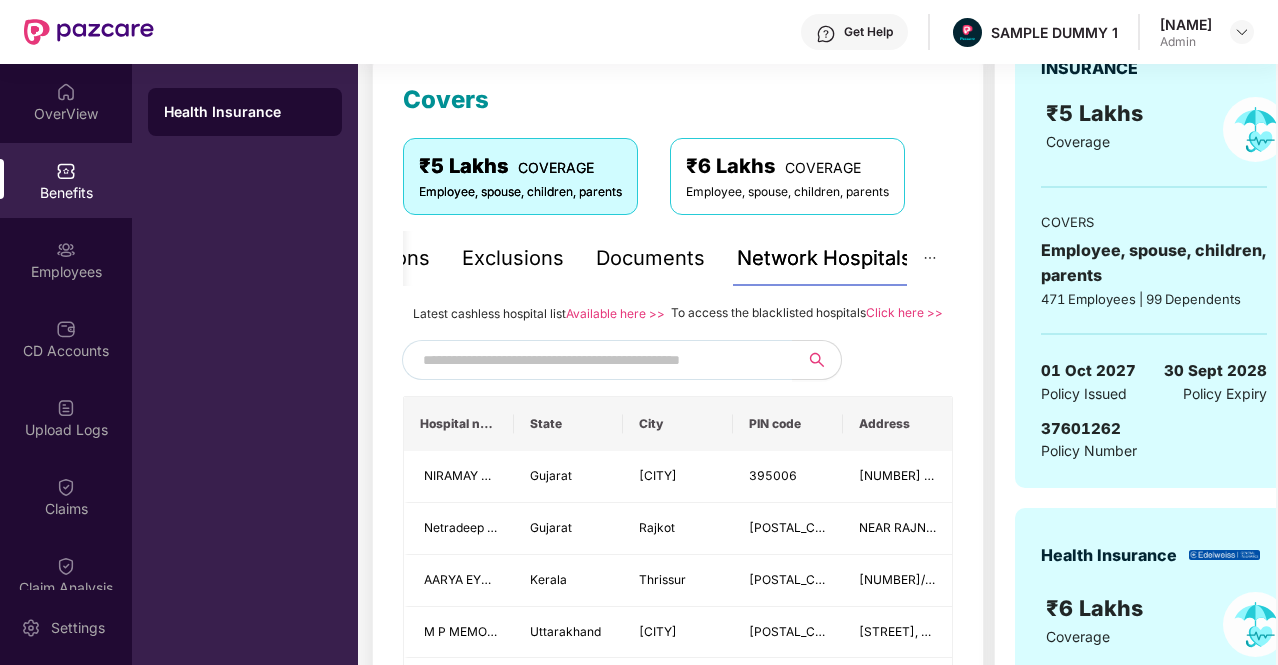 click at bounding box center [594, 360] 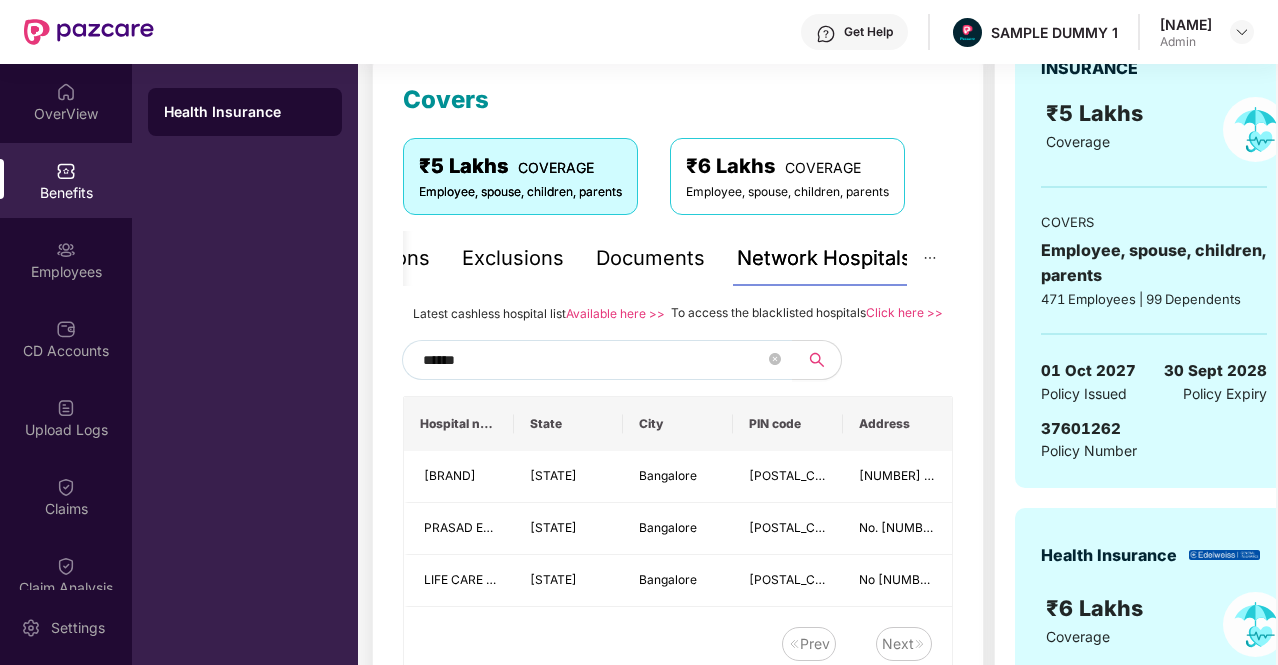 type on "******" 